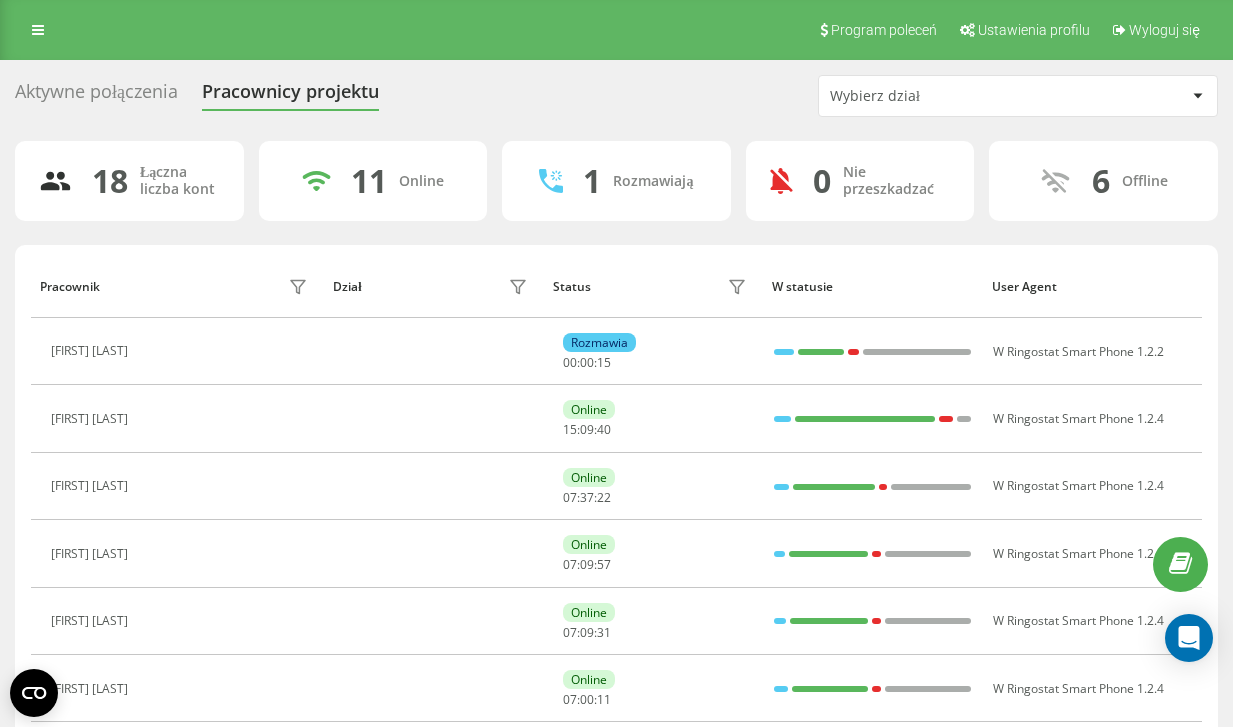 scroll, scrollTop: 0, scrollLeft: 0, axis: both 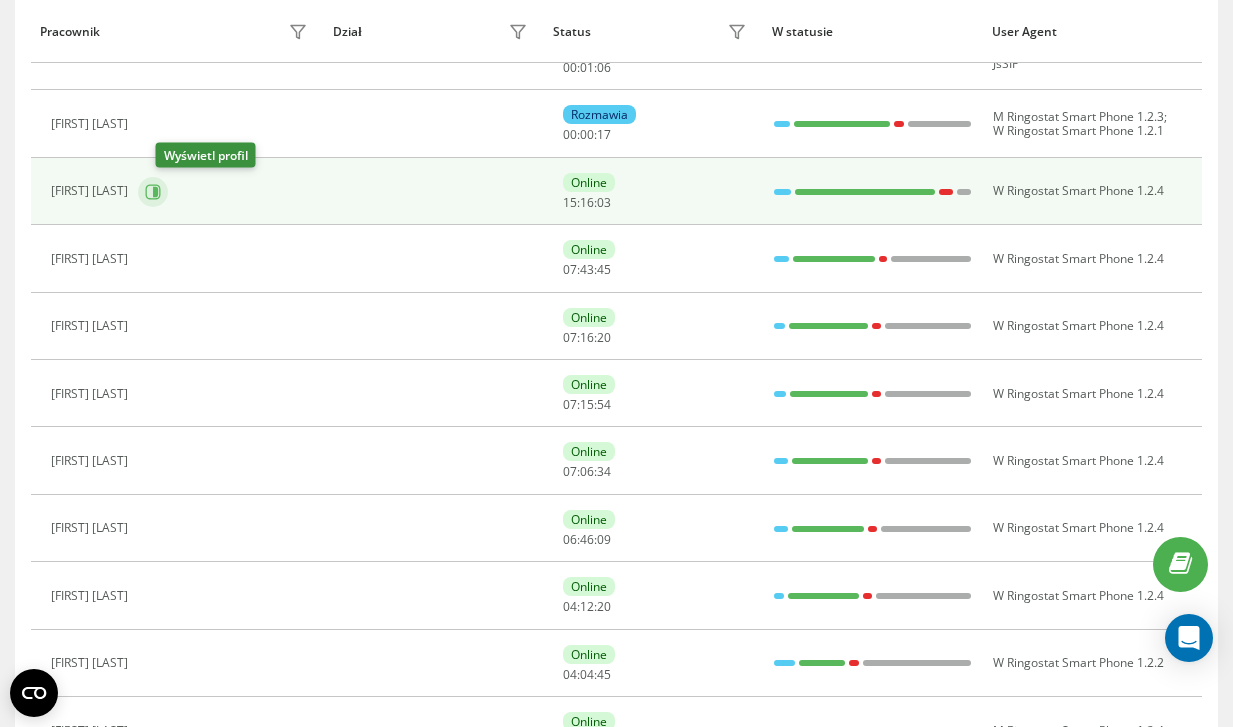 click 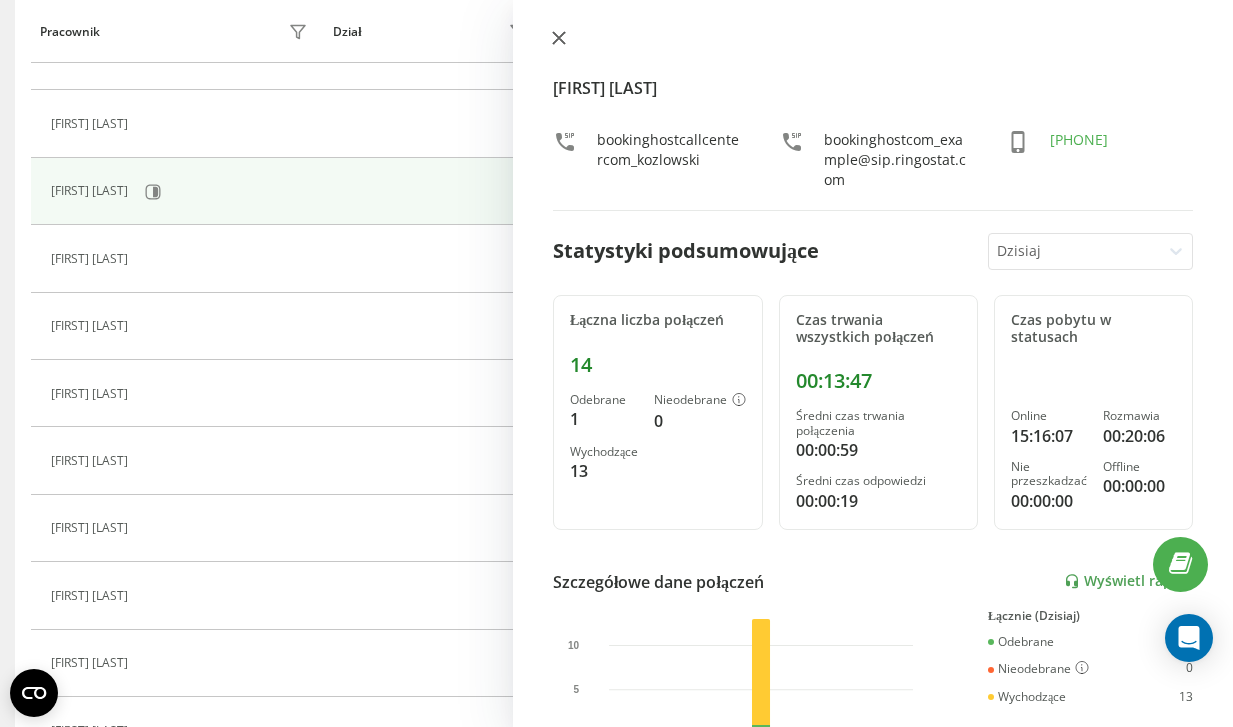 click 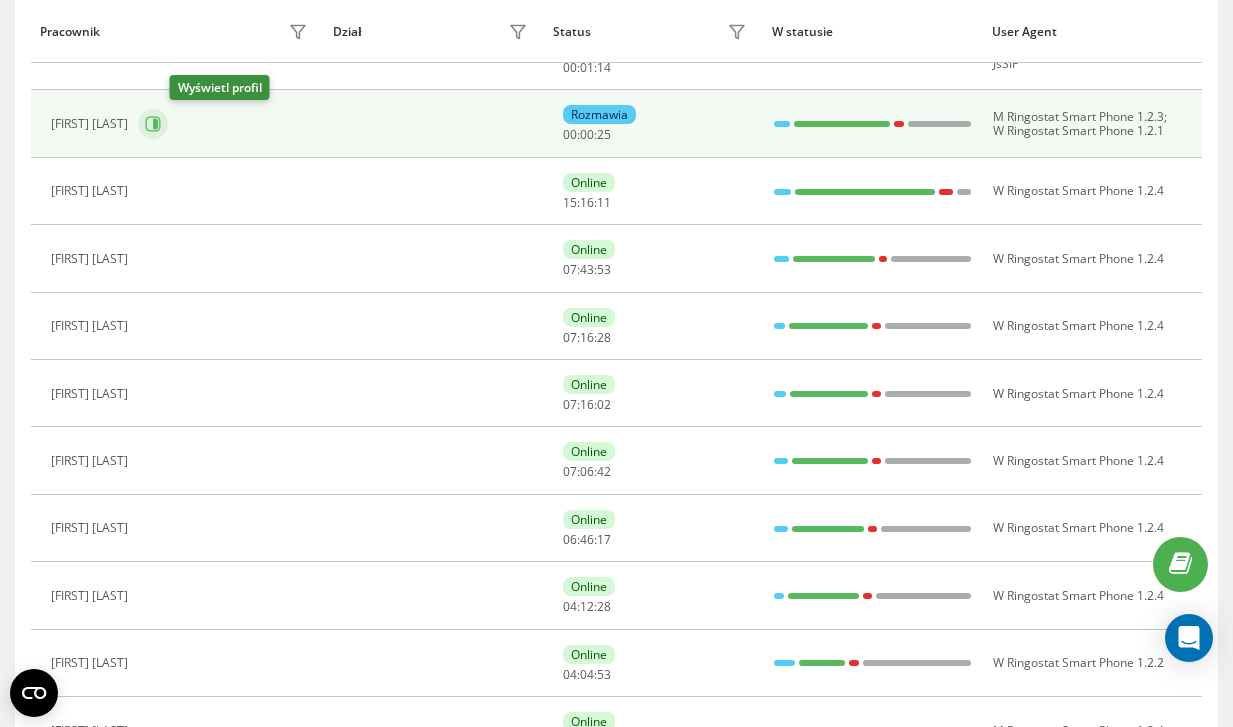 click 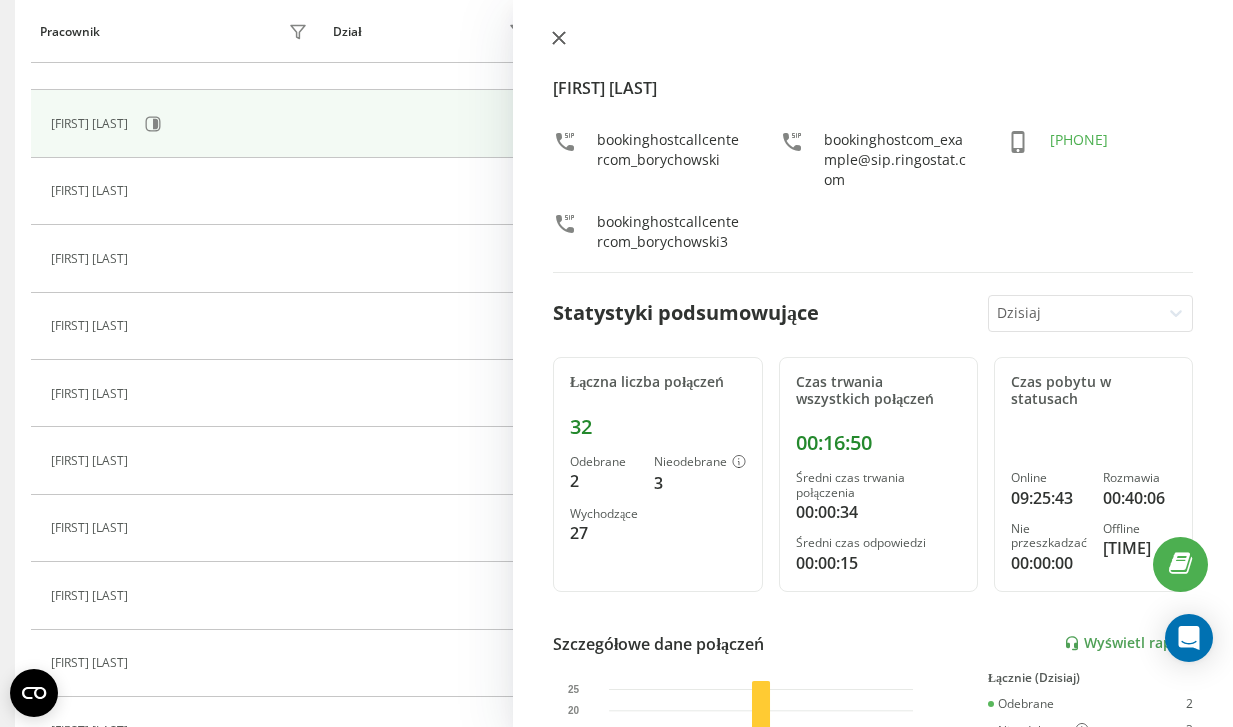 click 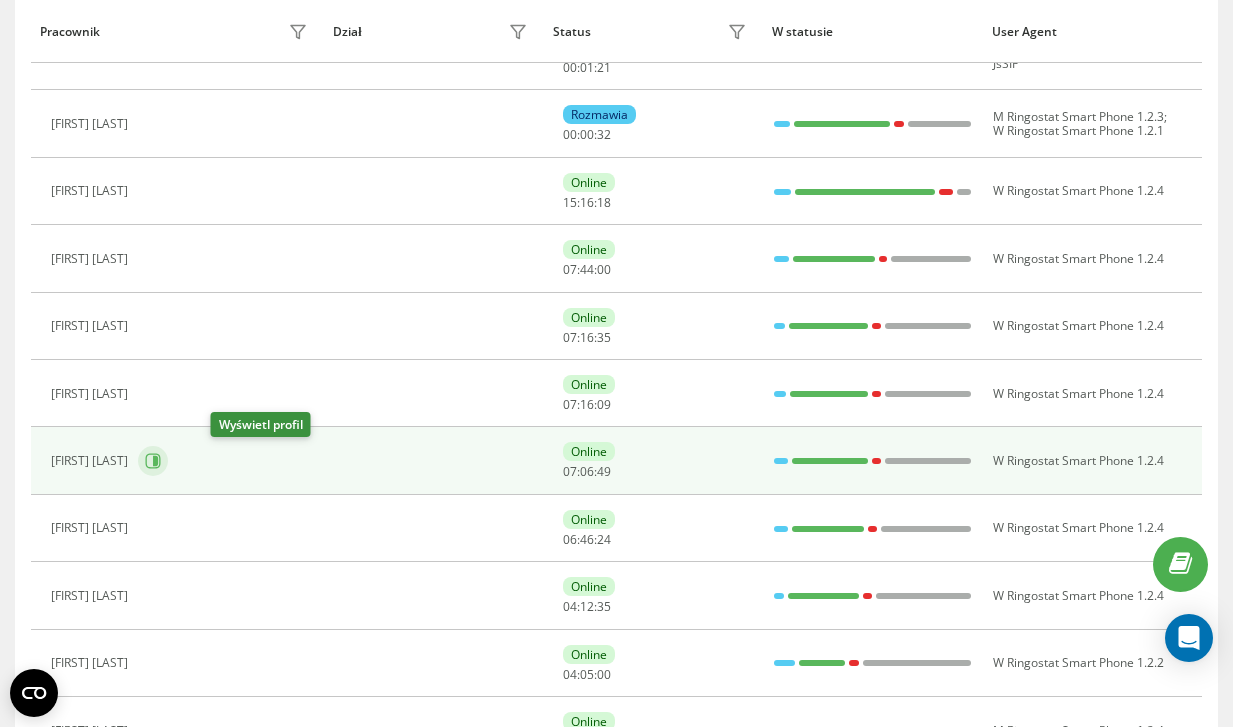 click 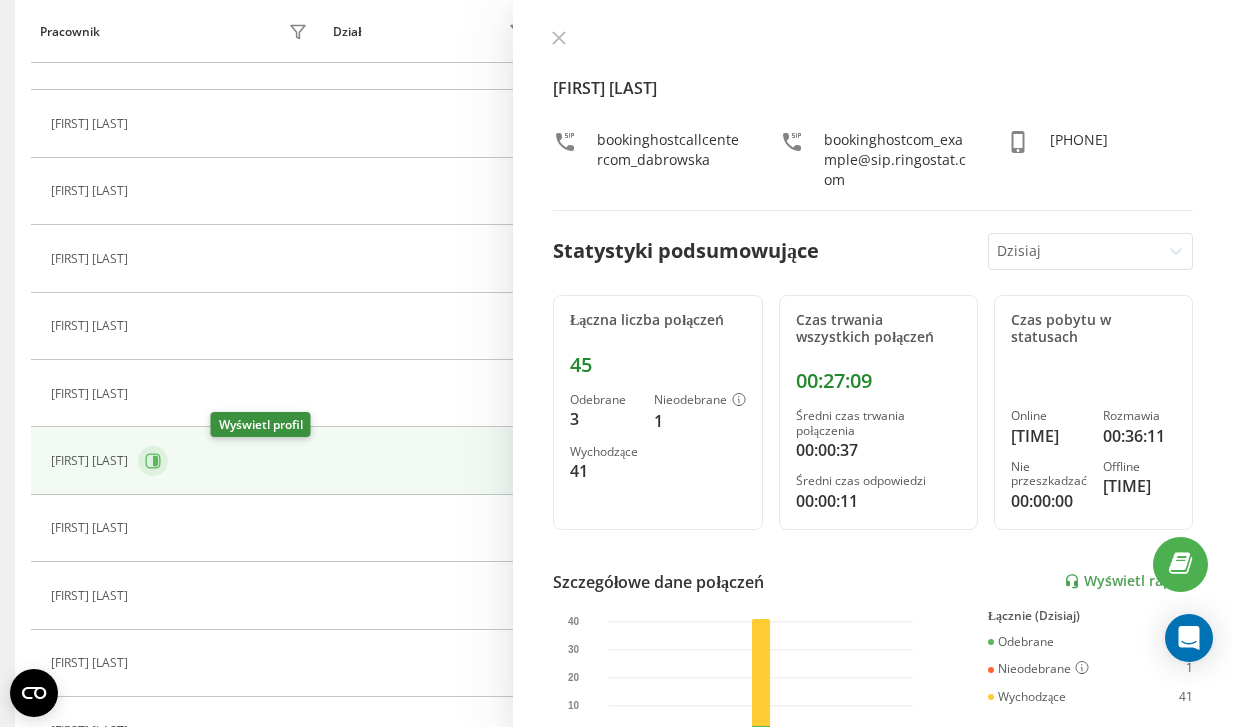 click 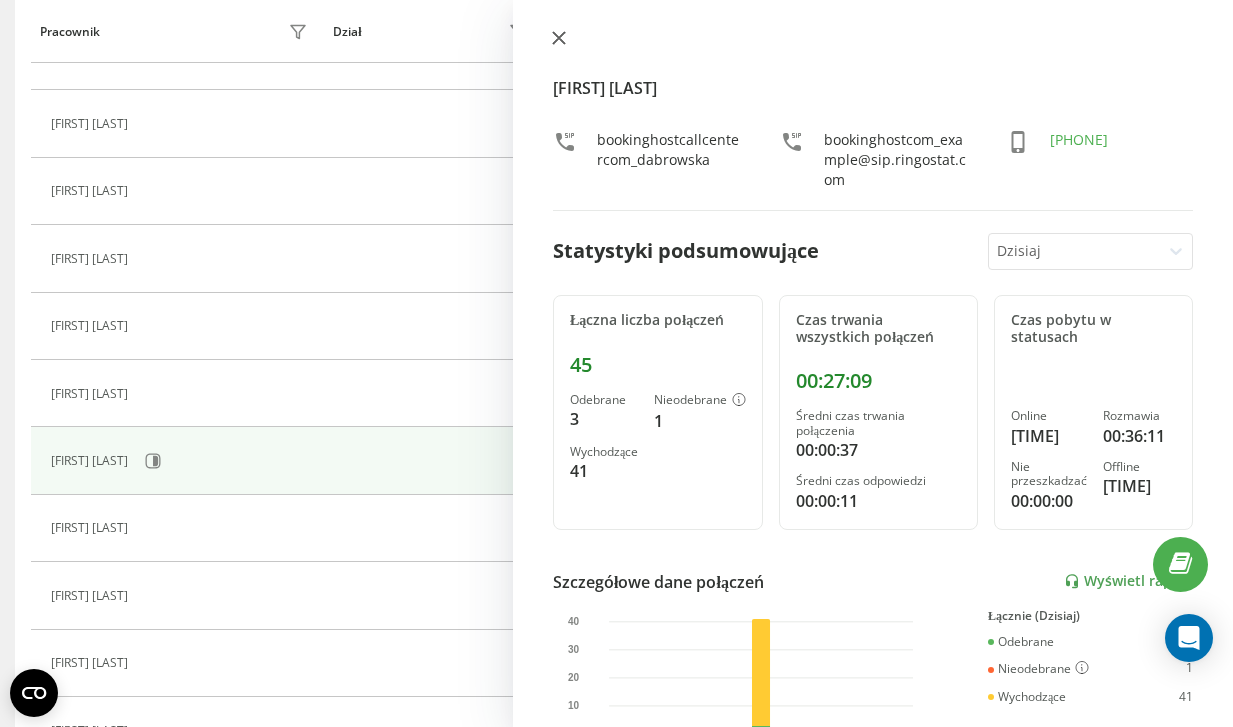 click 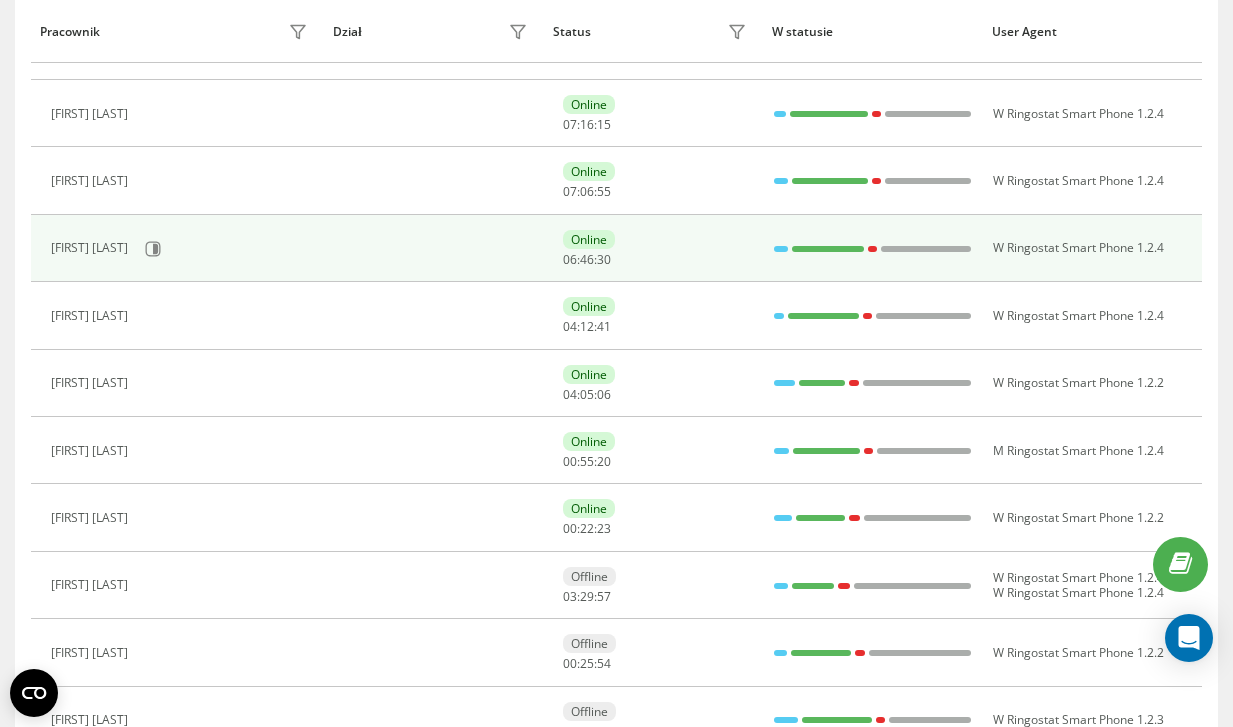 scroll, scrollTop: 611, scrollLeft: 0, axis: vertical 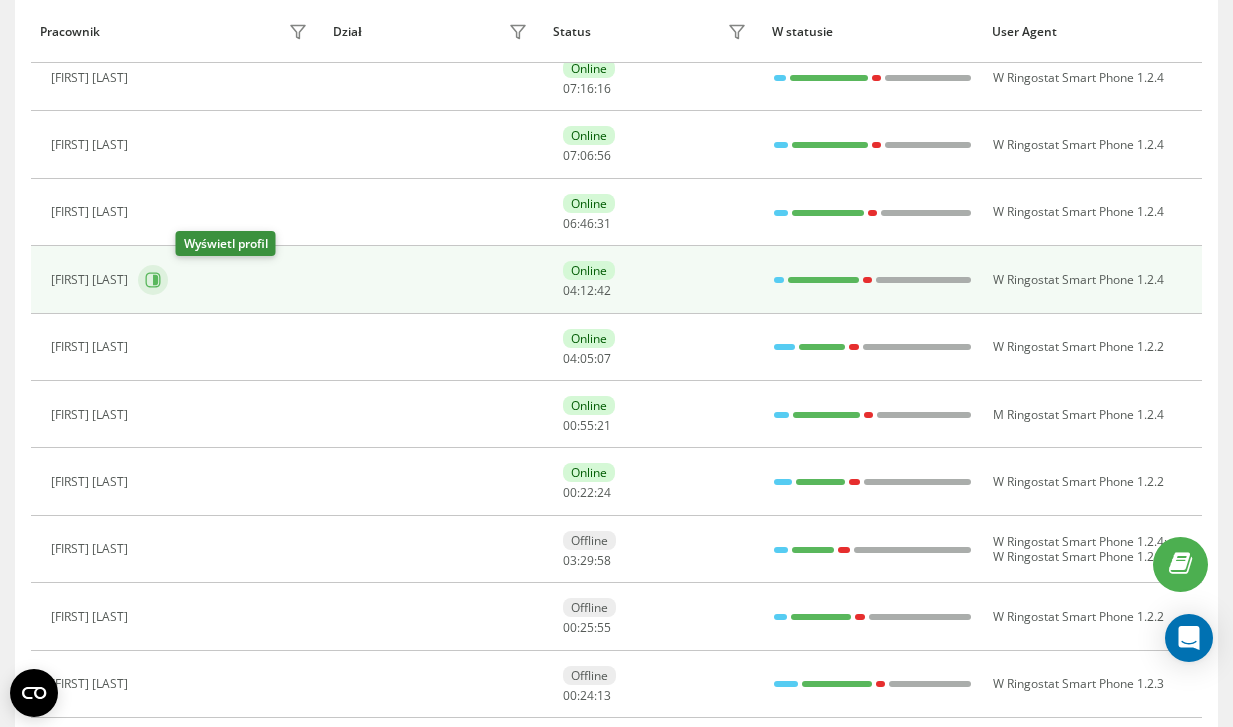 click 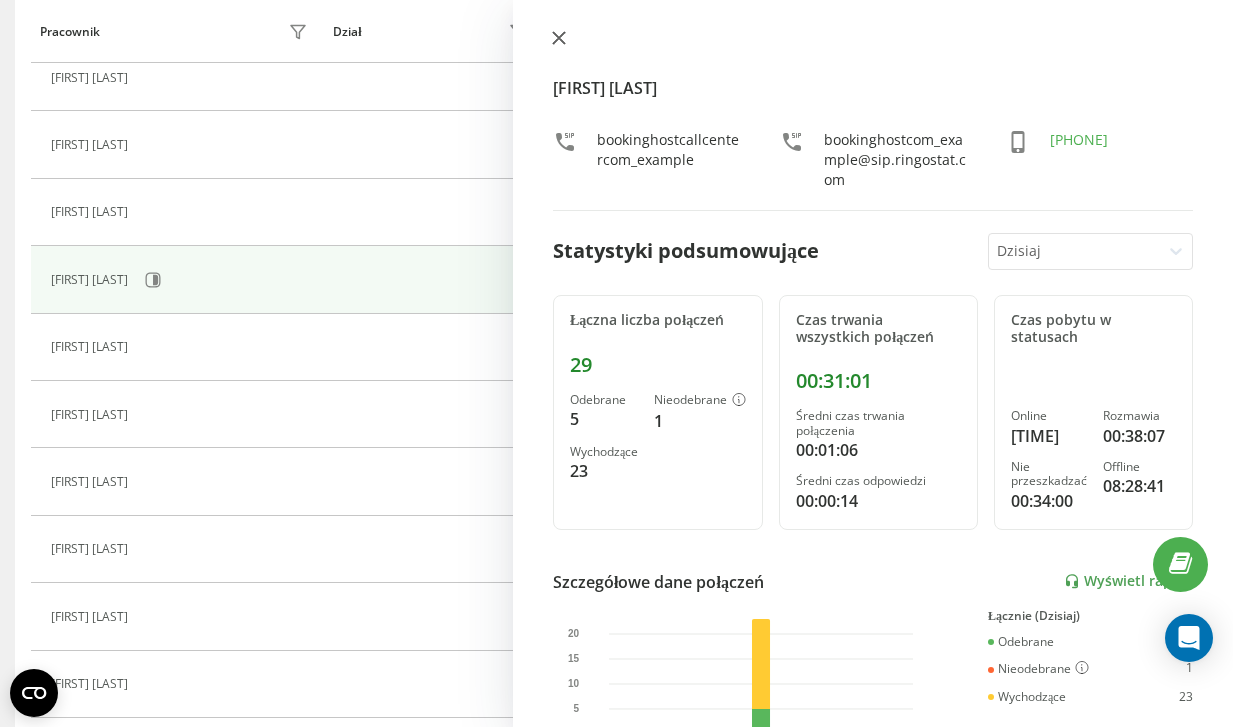 click 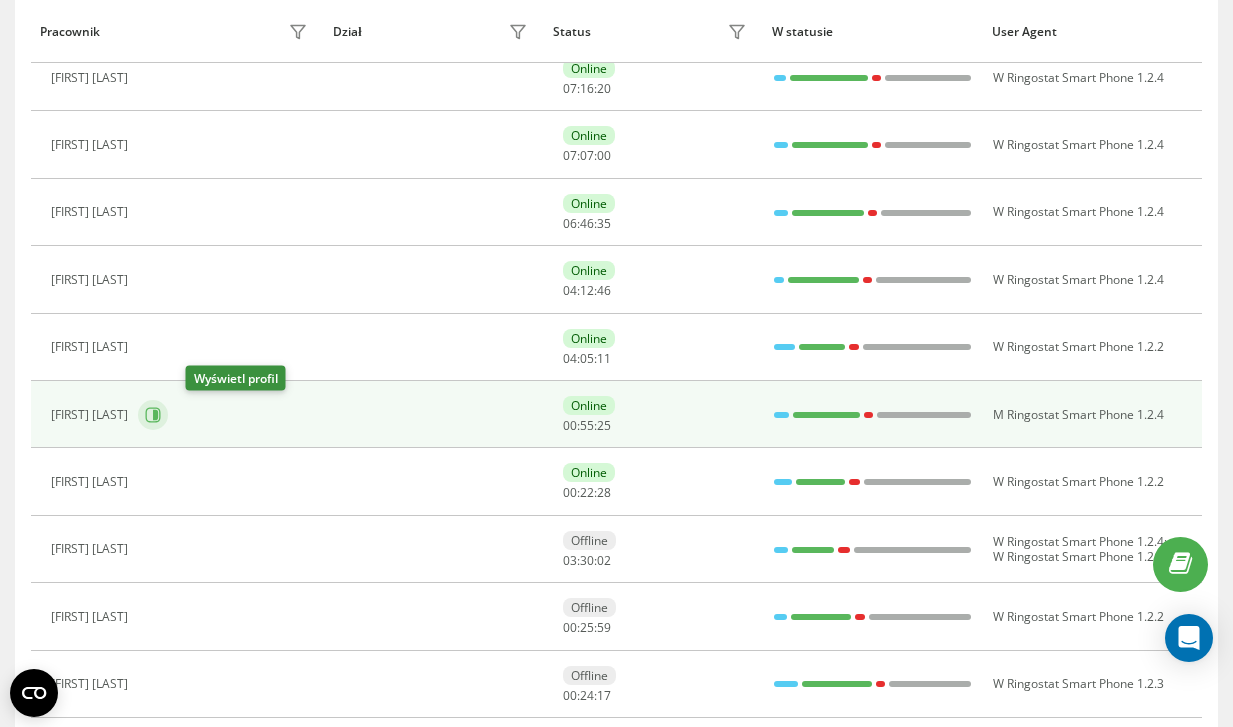 click 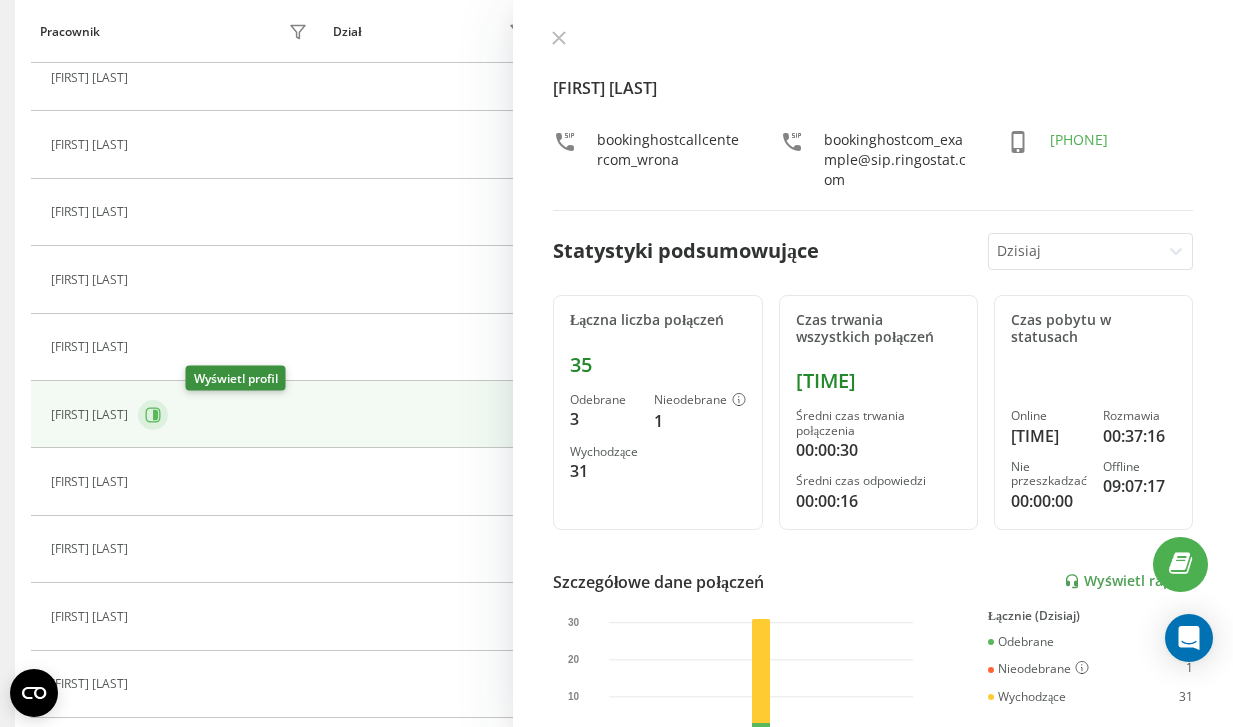 scroll, scrollTop: 543, scrollLeft: 0, axis: vertical 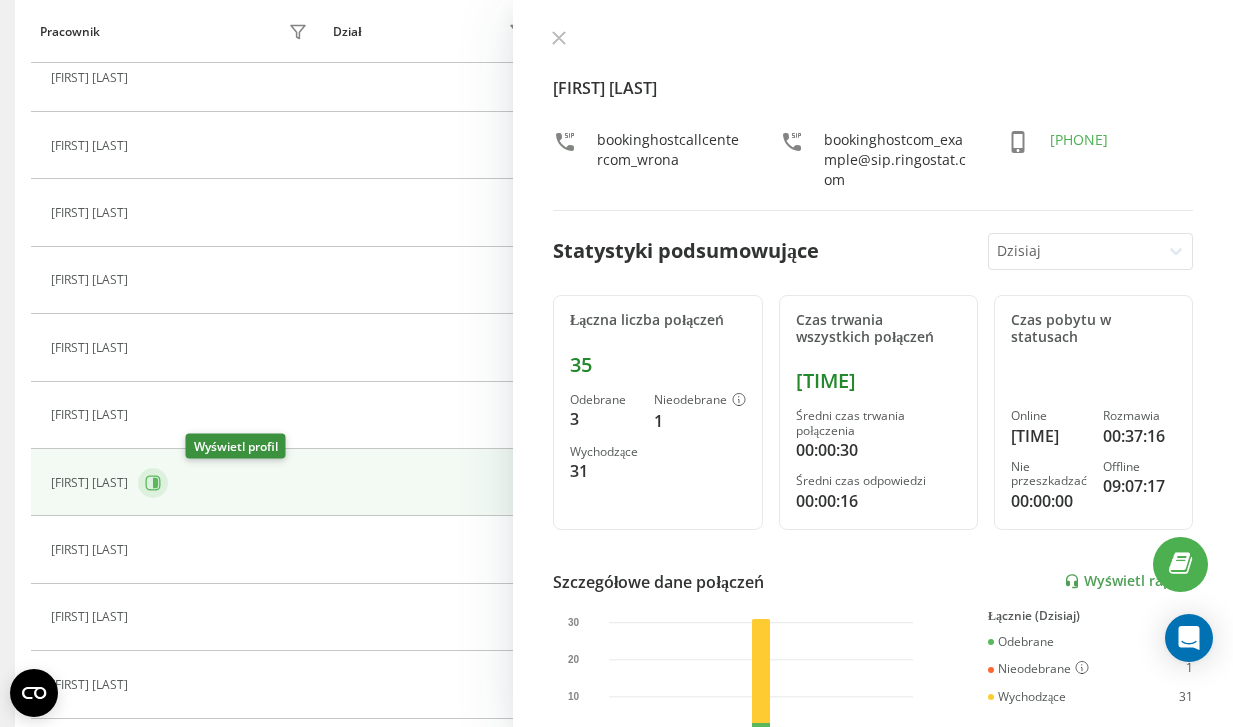 click on "[LAST] [FIRST] Rozmawia [TIME] W Ringostat Smart Phone 1.2.3 JsSIP [LAST] [FIRST] Rozmawia [TIME] M Ringostat Smart Phone 1.2.3 W Ringostat Smart Phone 1.2.1 [LAST] [FIRST] Online [TIME] W Ringostat Smart Phone 1.2.4 [LAST] [FIRST] Online [TIME] W Ringostat Smart Phone 1.2.4 IGOR JAGIELLO Online [TIME] W Ringostat Smart Phone 1.2.4 KAMIL PASIERBEK Online [TIME] W Ringostat Smart Phone 1.2.4 MAGDALENA DABROWSKA Online [TIME] W Ringostat Smart Phone 1.2.4 Natalia Janosz Online [TIME] W Ringostat Smart Phone 1.2.4 KACPER STANOWSKI Online [TIME] W Ringostat Smart Phone 1.2.4 Aleksandra Kucharska Online [TIME] W Ringostat Smart Phone 1.2.2 PRZEMYSLAW WRONA Online [TIME] M Ringostat Smart Phone 1.2.4 Aleksandra Szewczyk Online [TIME] W Ringostat Smart Phone 1.2.2 Damian Nowak Offline [TIME] W Ringostat Smart Phone 1.2.4 W Ringostat Smart Phone 1.2.4 Ewa Adrian Offline [TIME] W Ringostat Smart Phone 1.2.2 ADRIAN STEC Offline [TIME]" at bounding box center (616, 381) 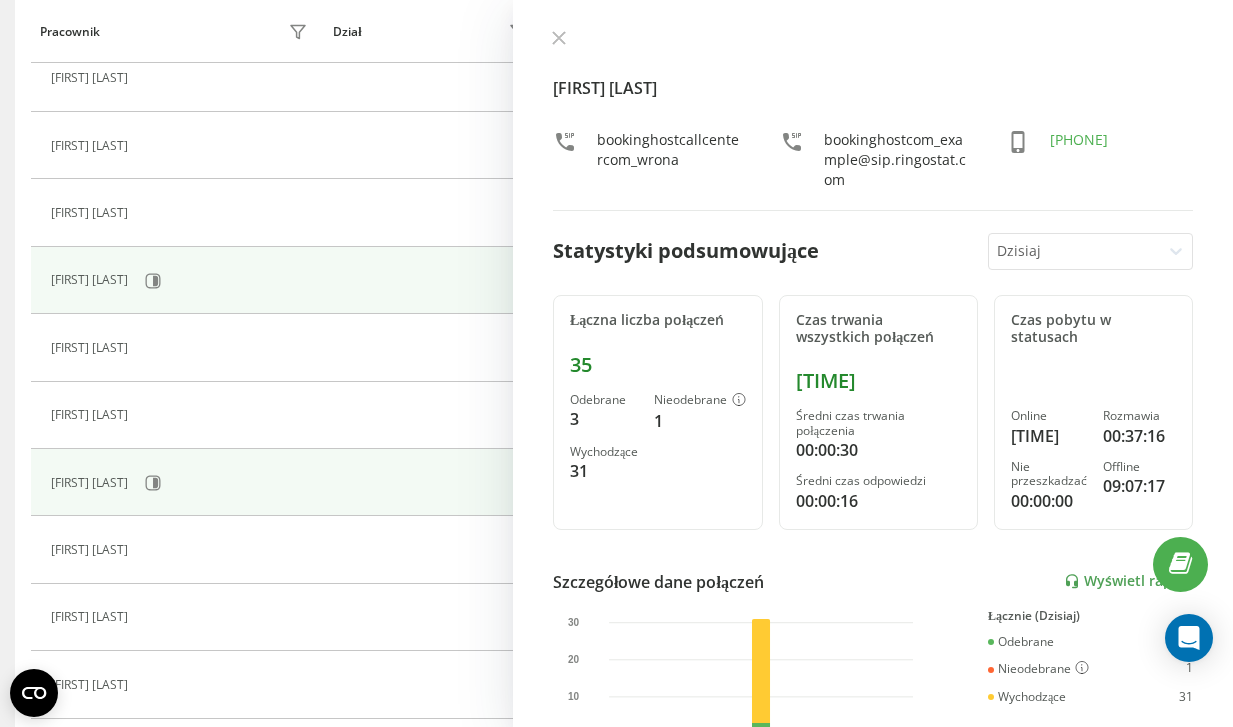 click at bounding box center (434, 280) 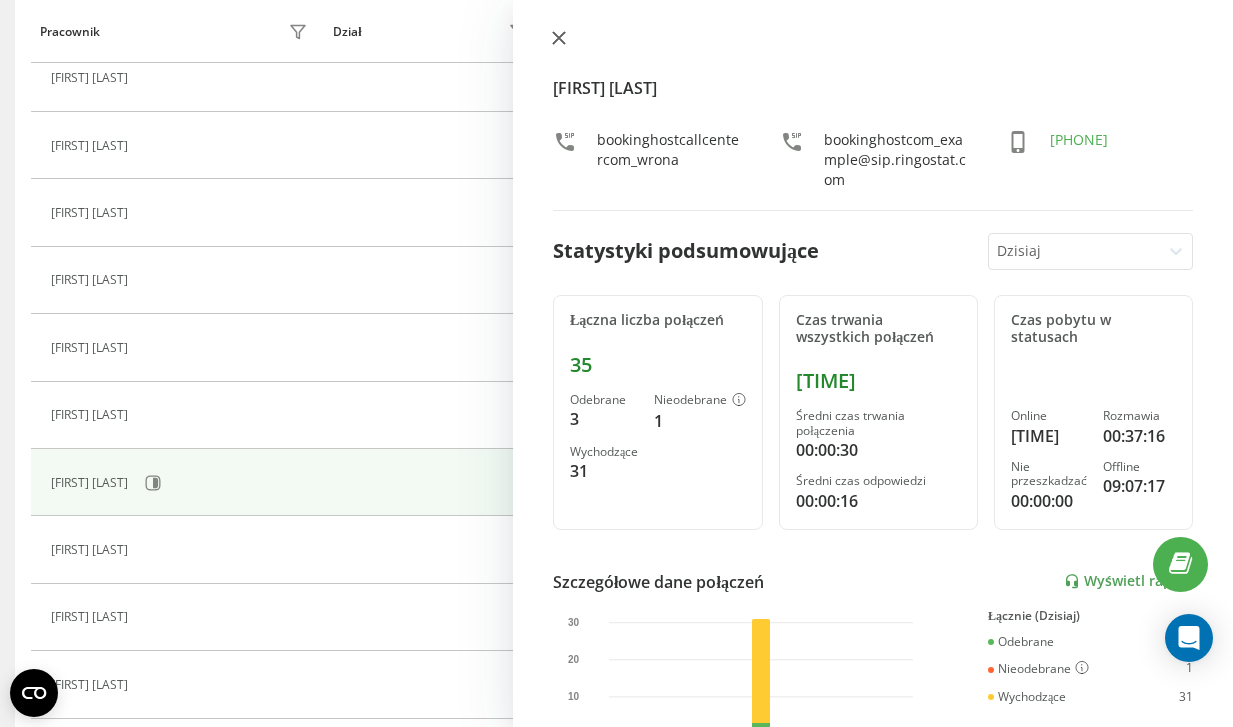click 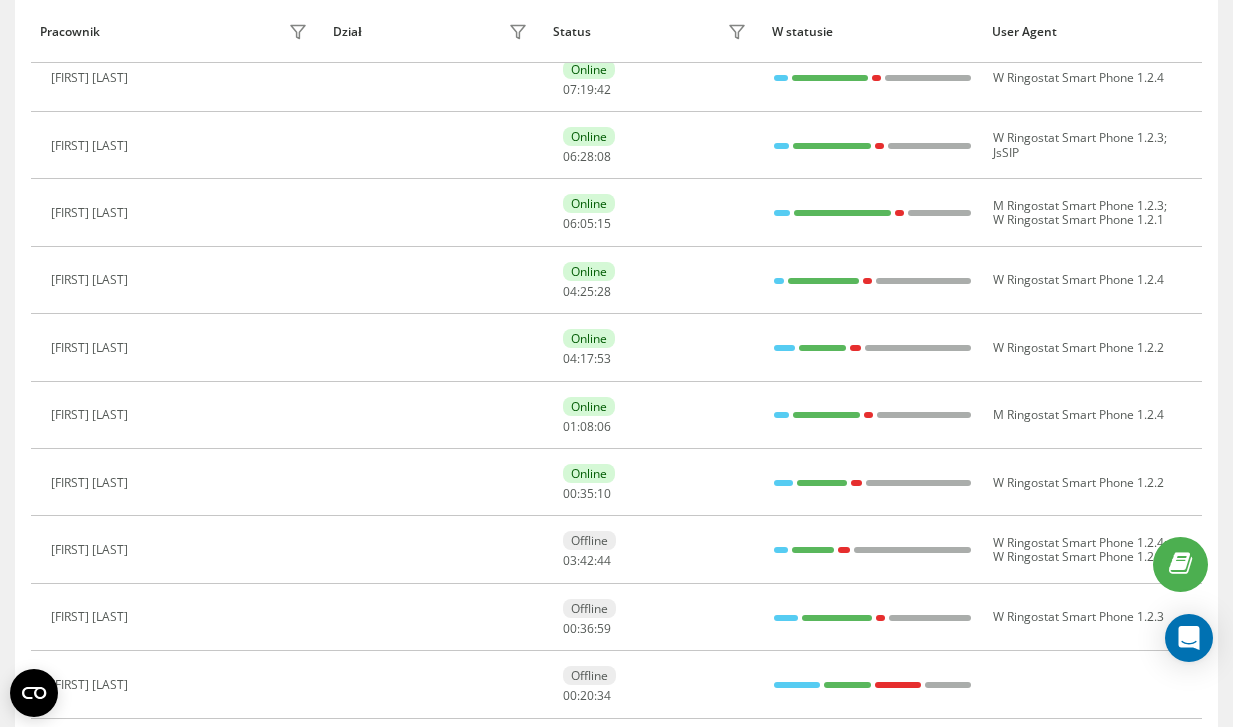 scroll, scrollTop: 4, scrollLeft: 0, axis: vertical 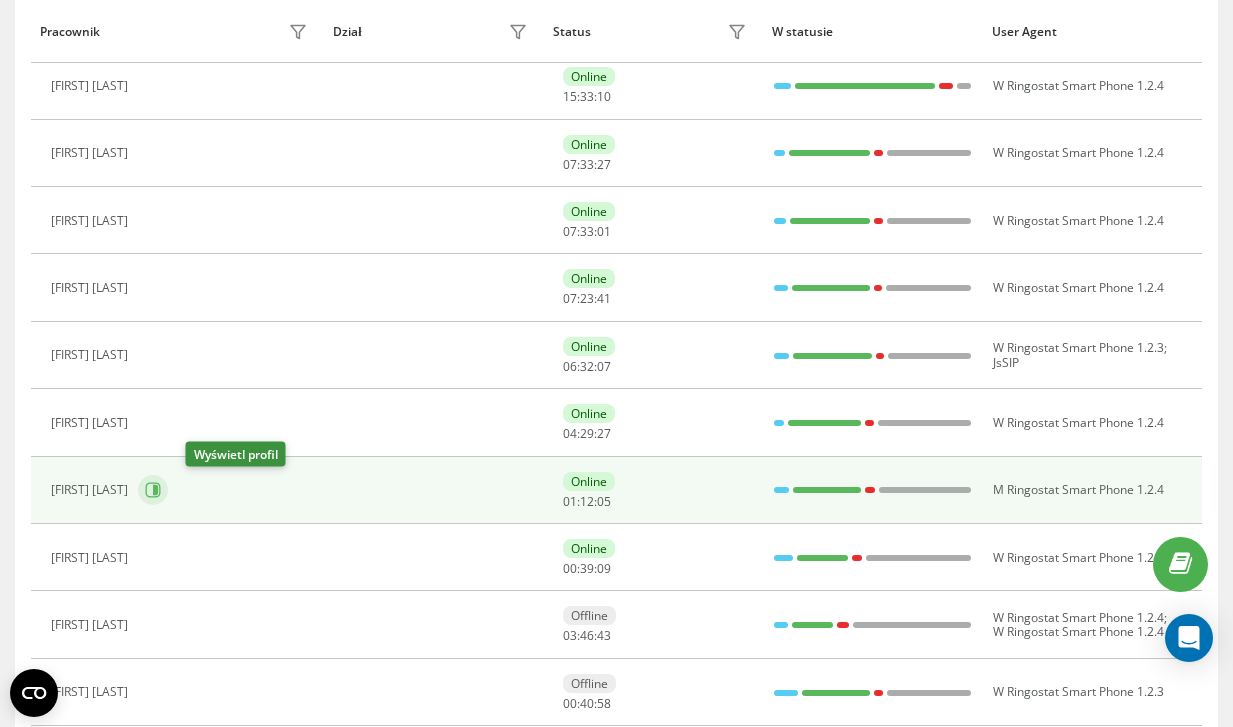 click 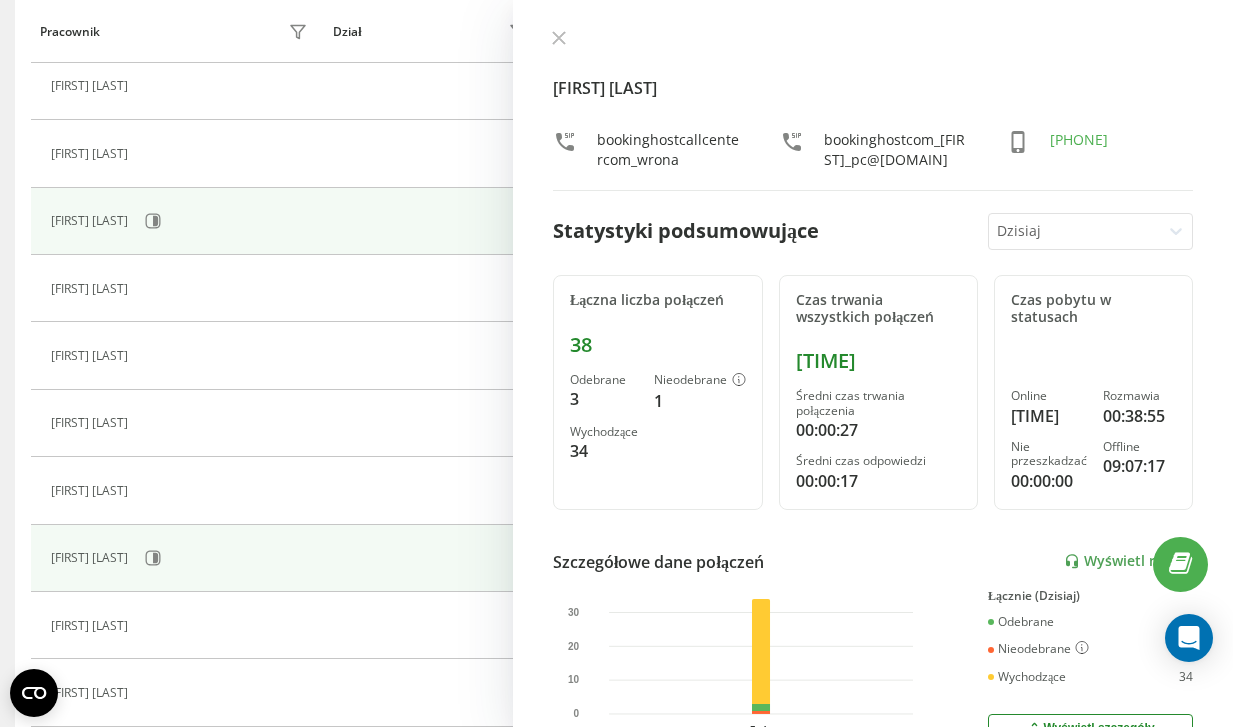 scroll, scrollTop: 333, scrollLeft: 0, axis: vertical 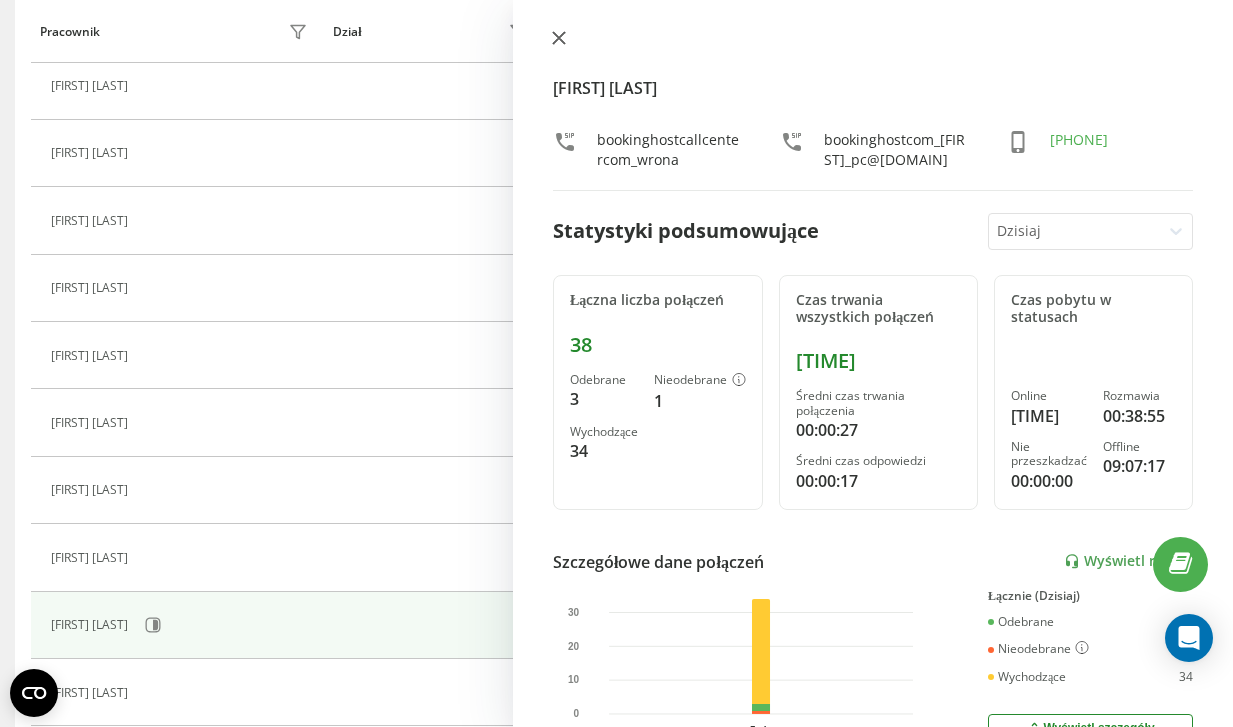 click 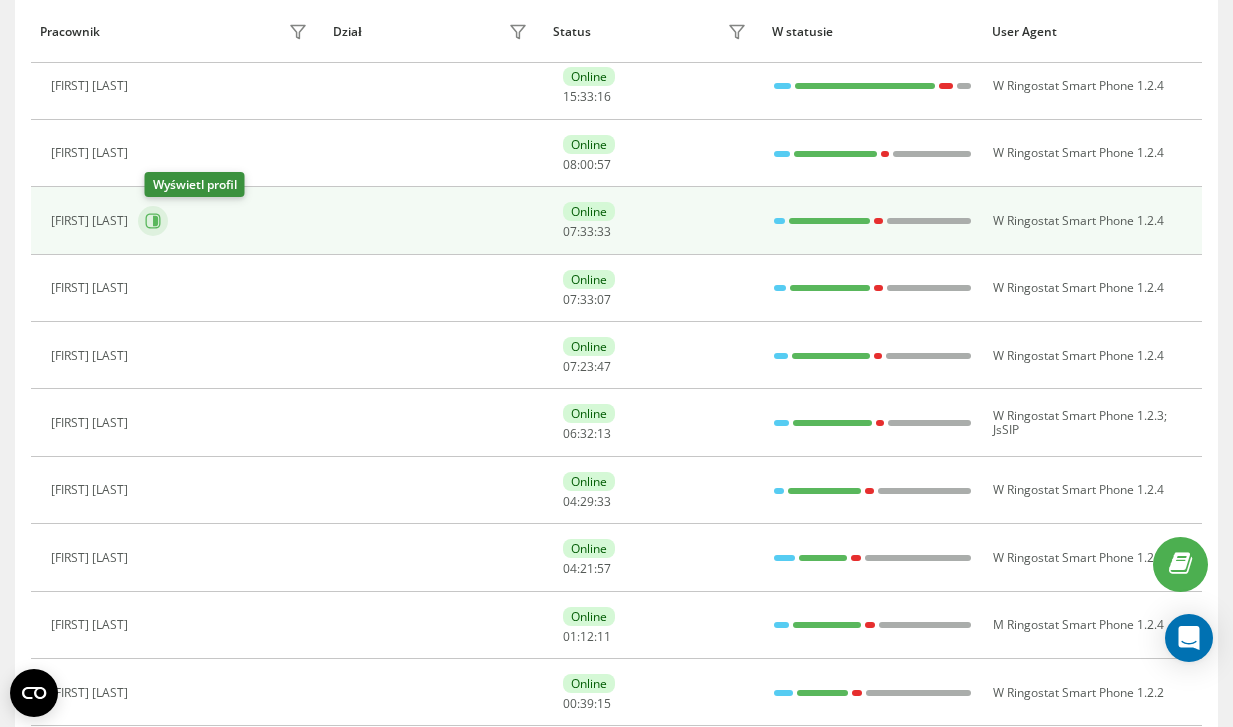 click 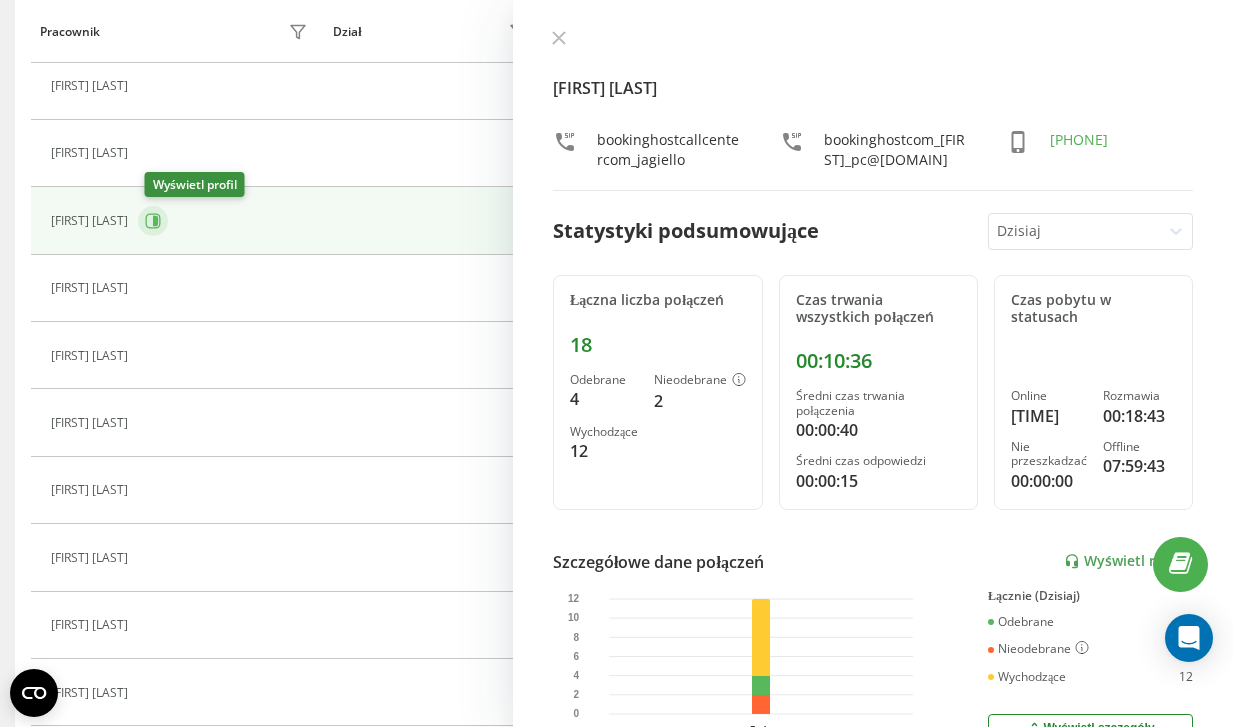 click 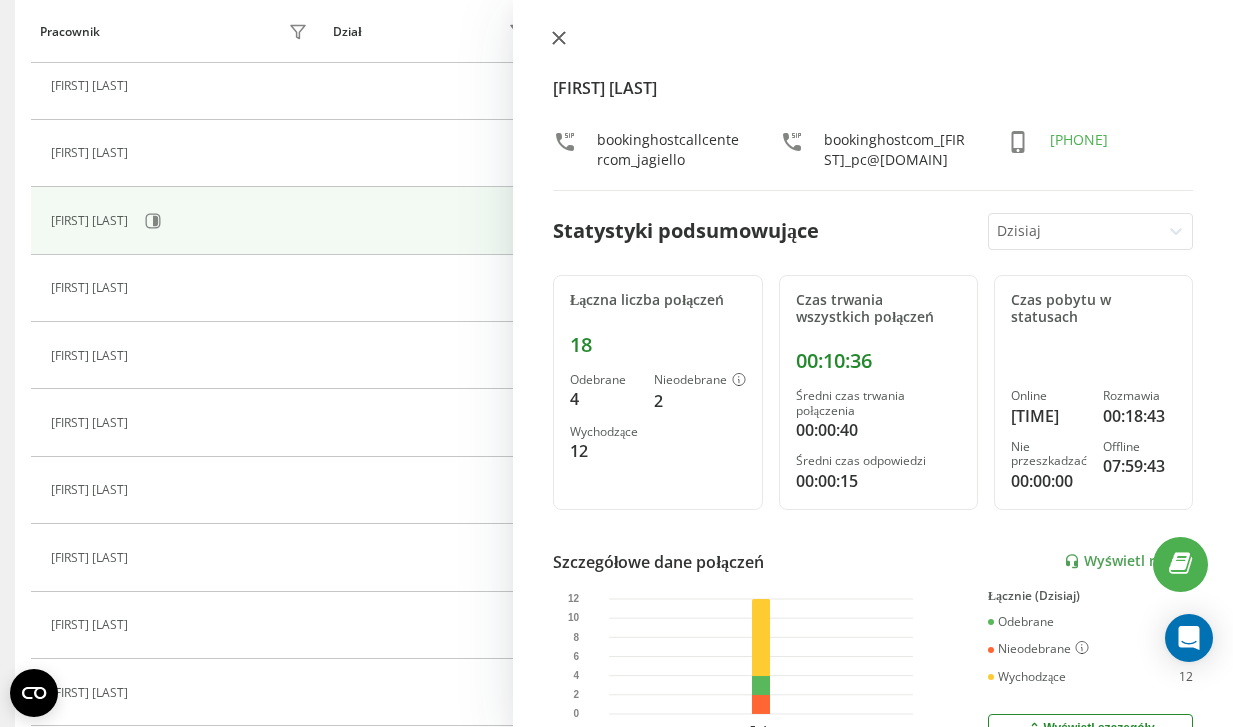 click 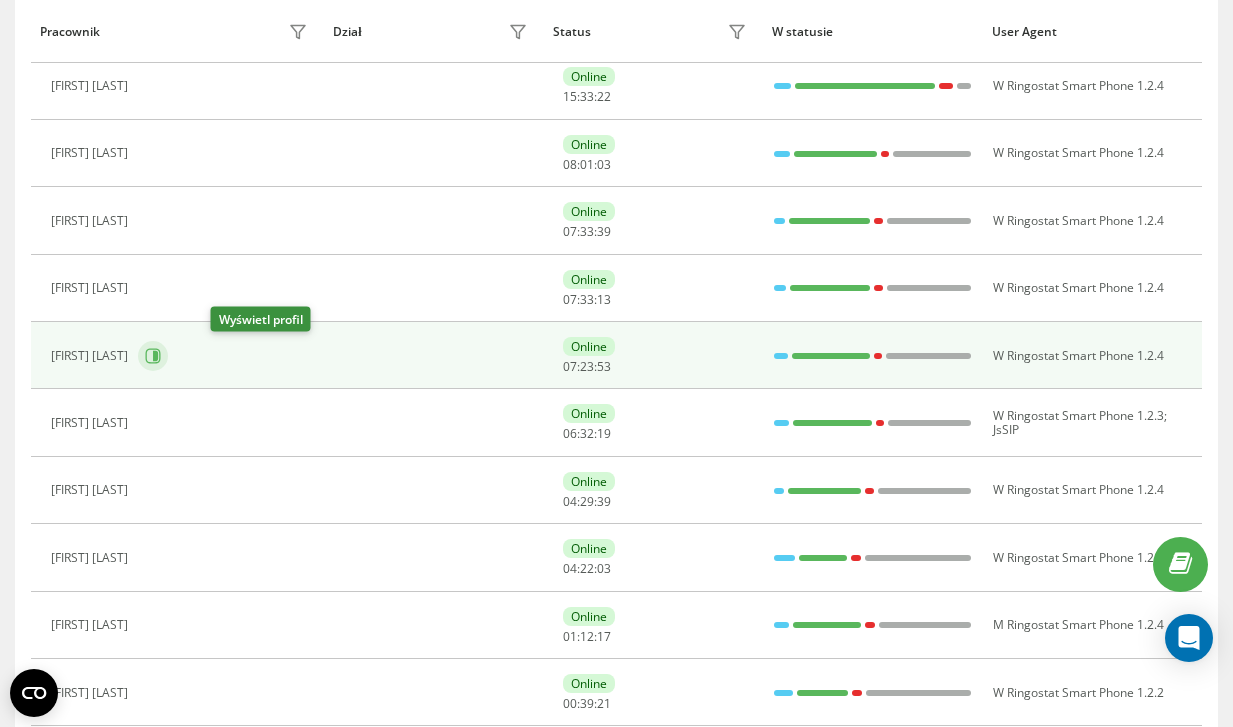 click 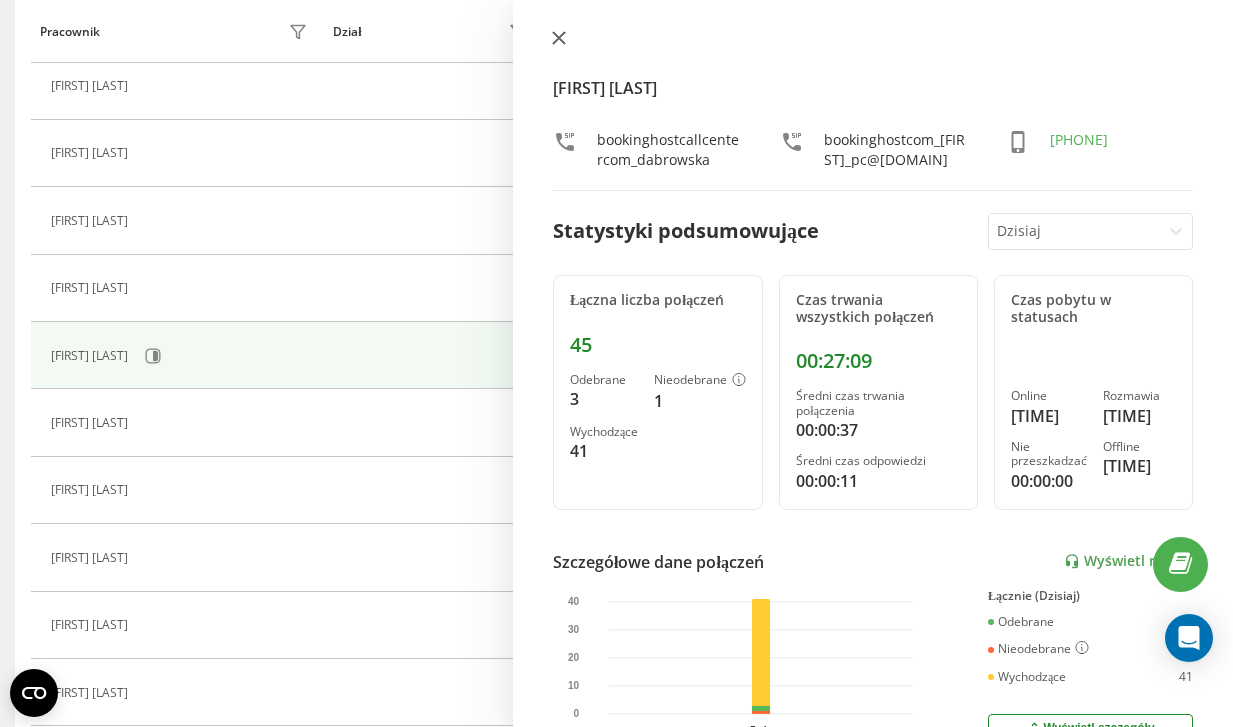 click 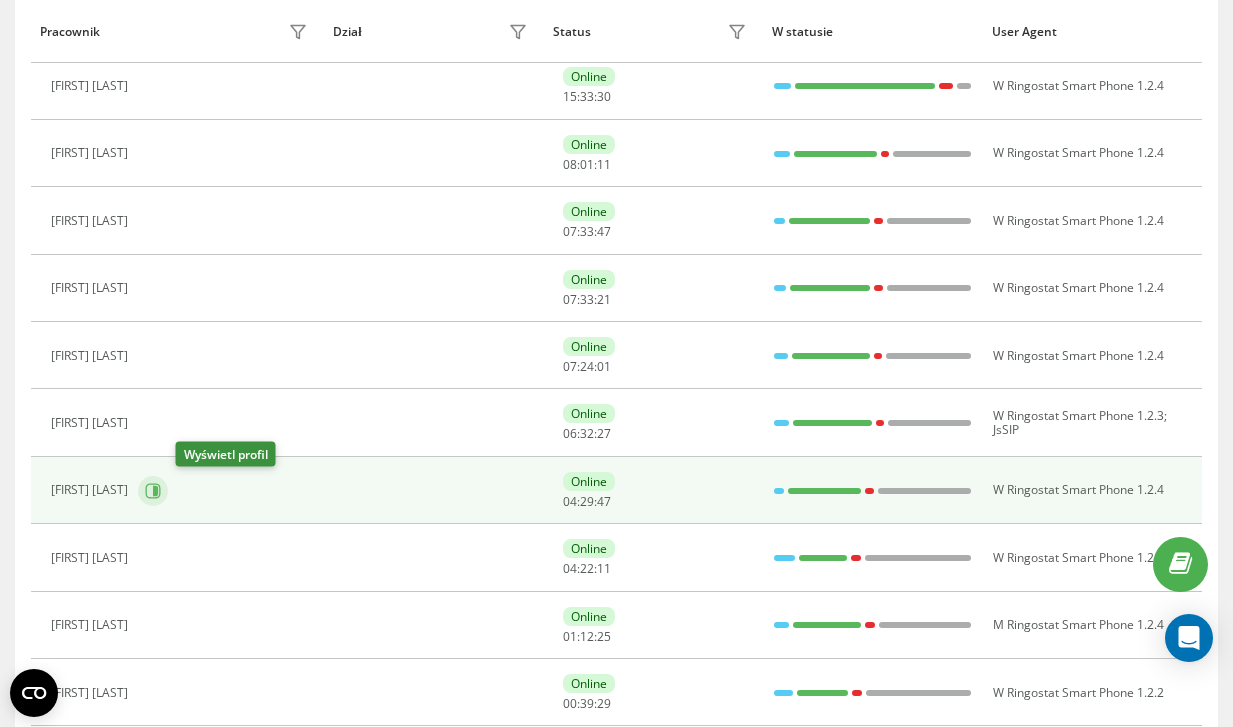 click 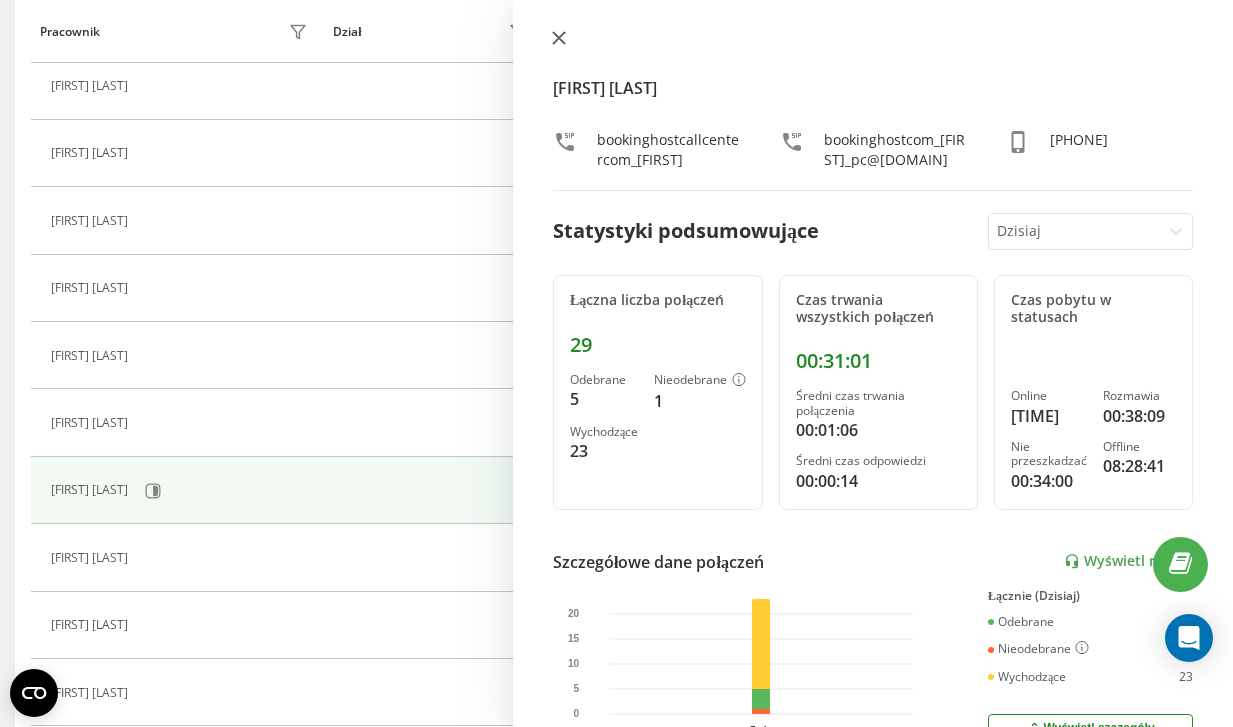 click 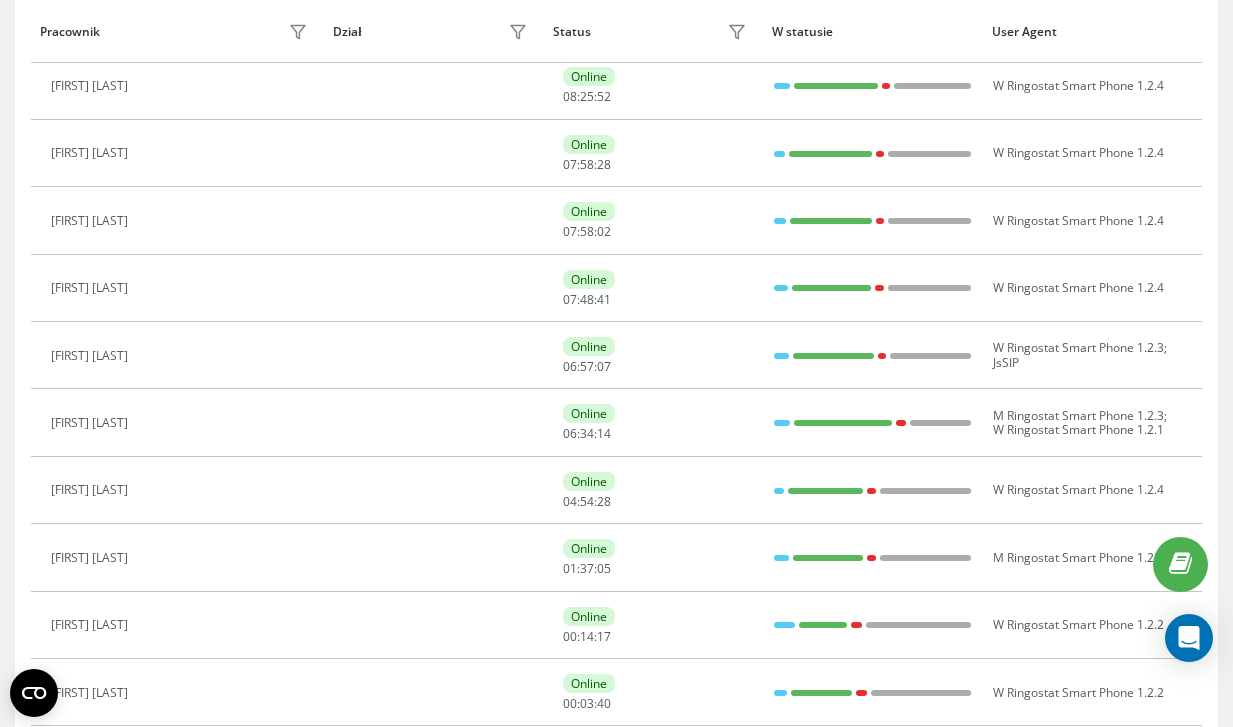 scroll, scrollTop: 198, scrollLeft: 0, axis: vertical 